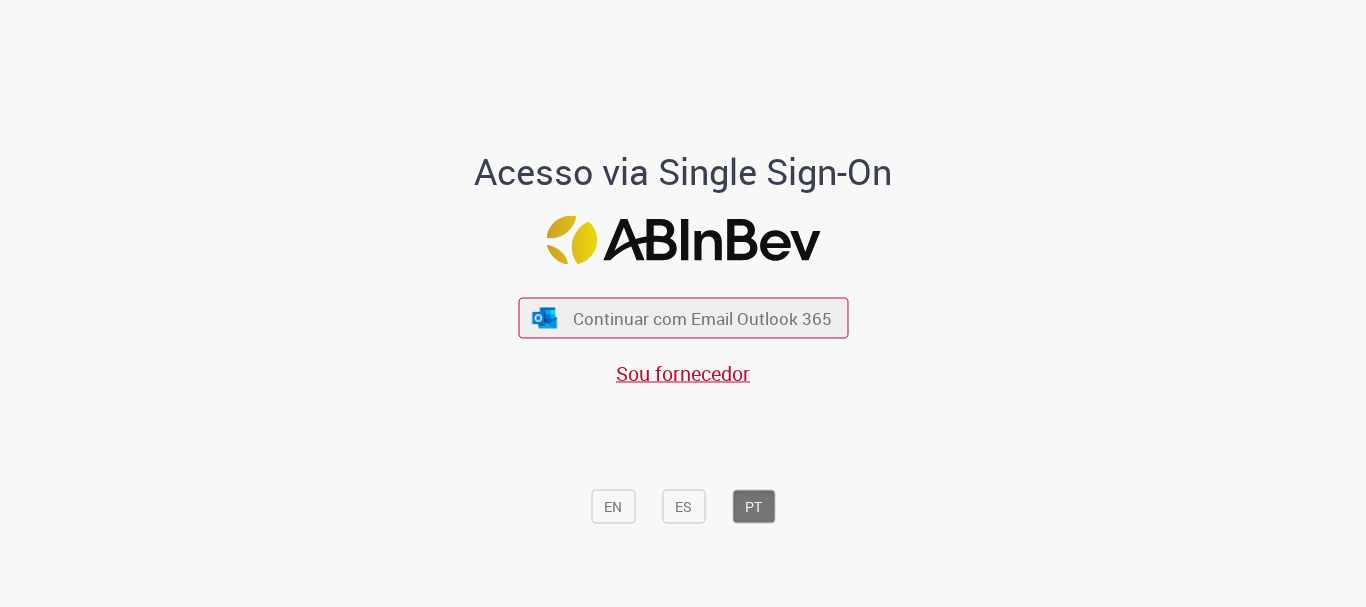 scroll, scrollTop: 0, scrollLeft: 0, axis: both 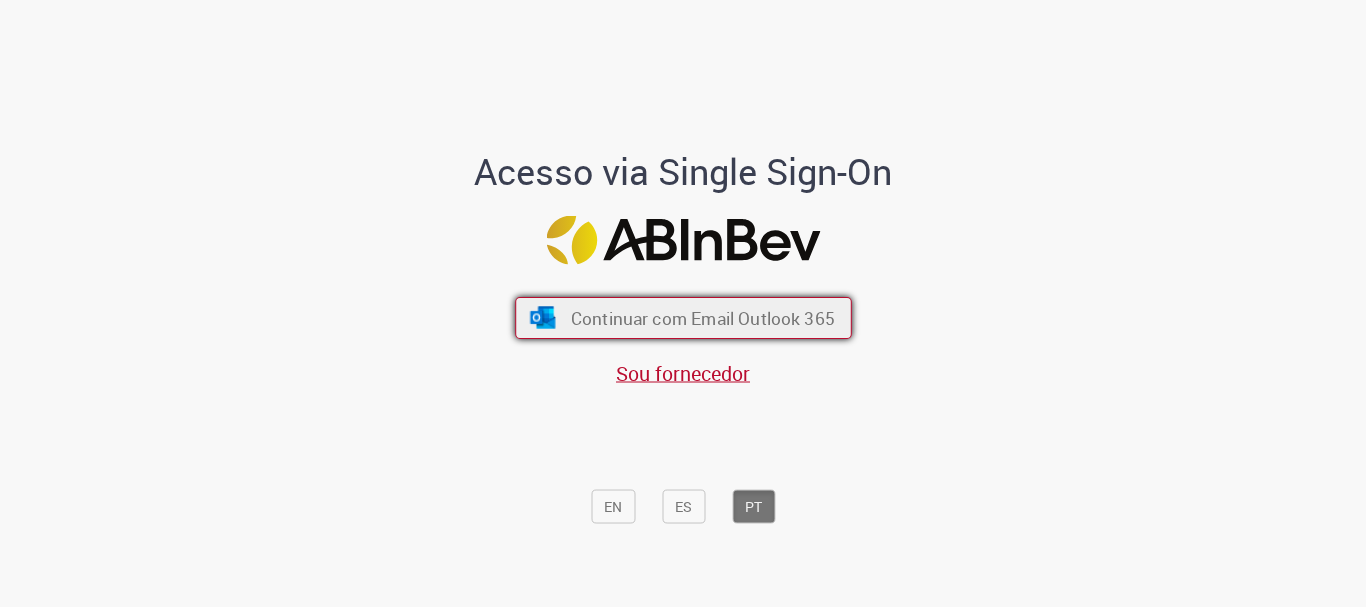 click on "Continuar com Email Outlook 365" at bounding box center [702, 318] 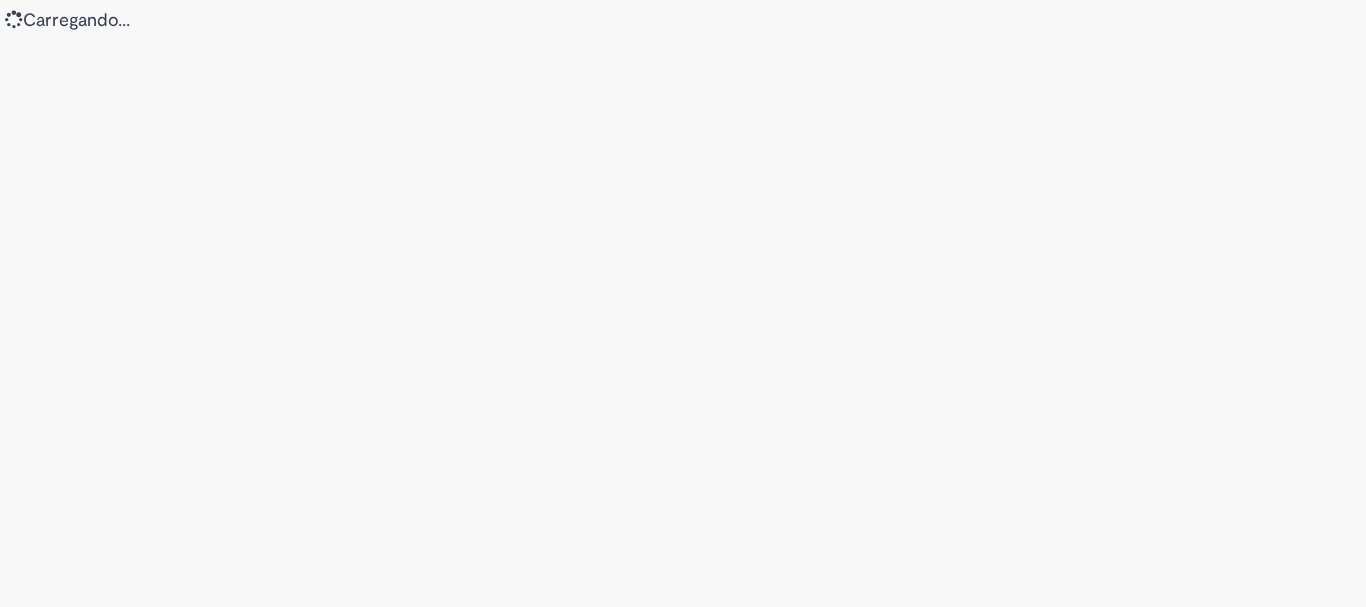 scroll, scrollTop: 0, scrollLeft: 0, axis: both 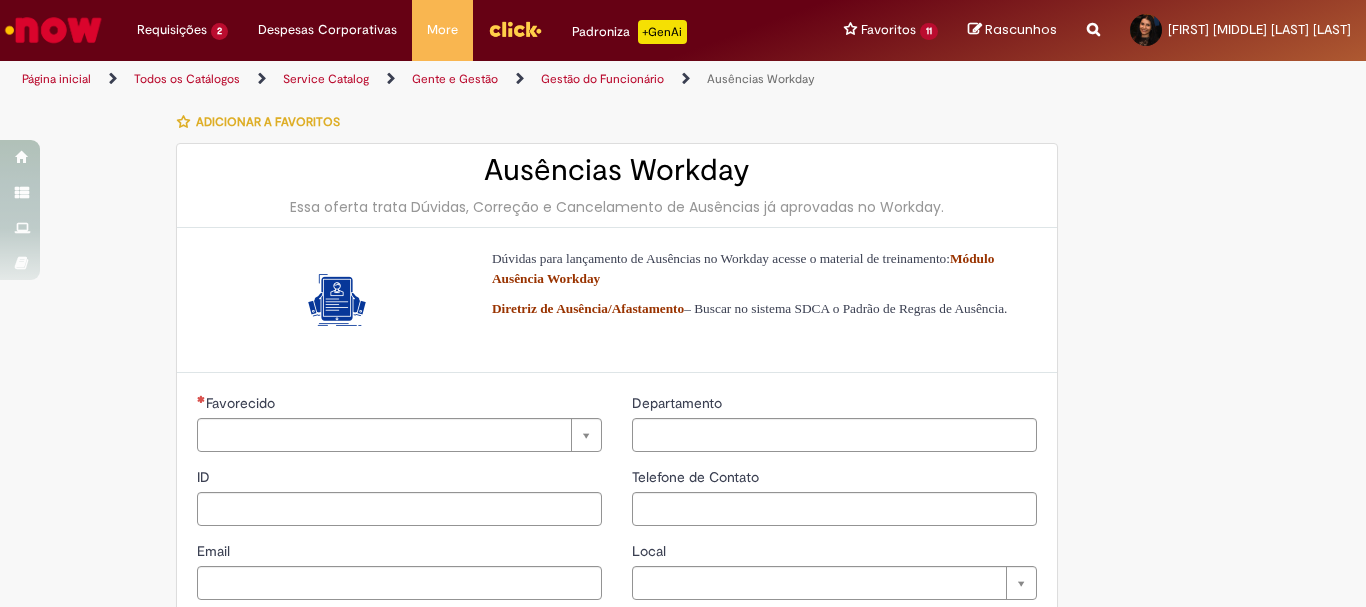type on "********" 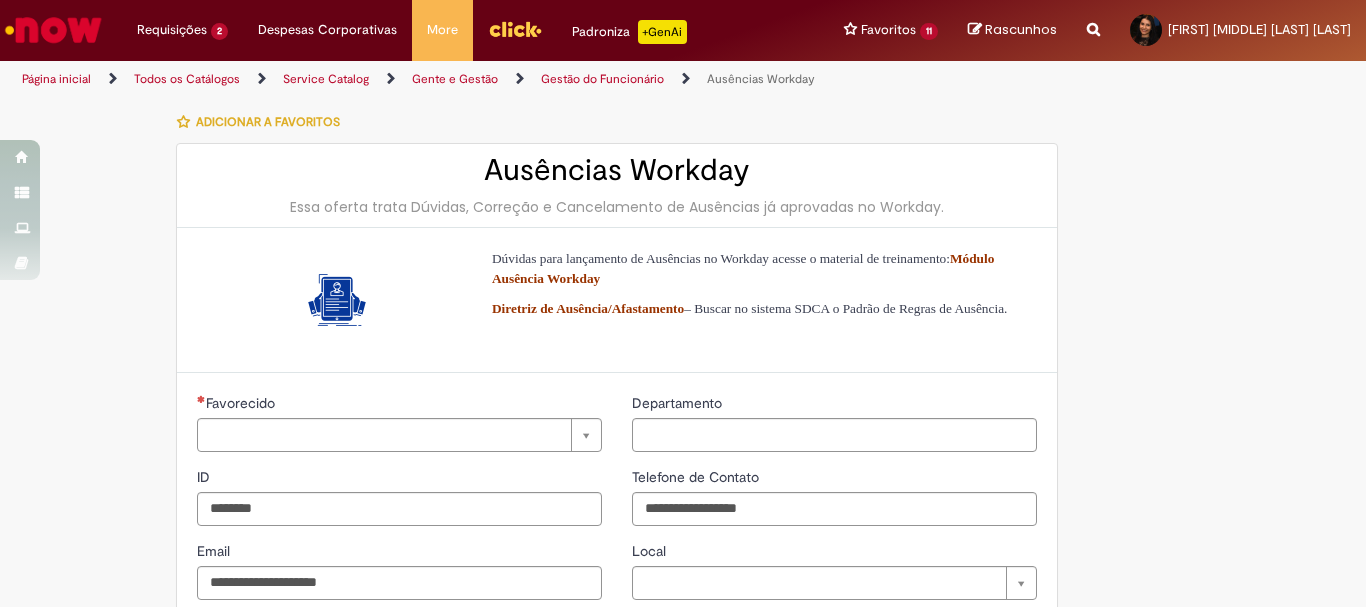 type on "**********" 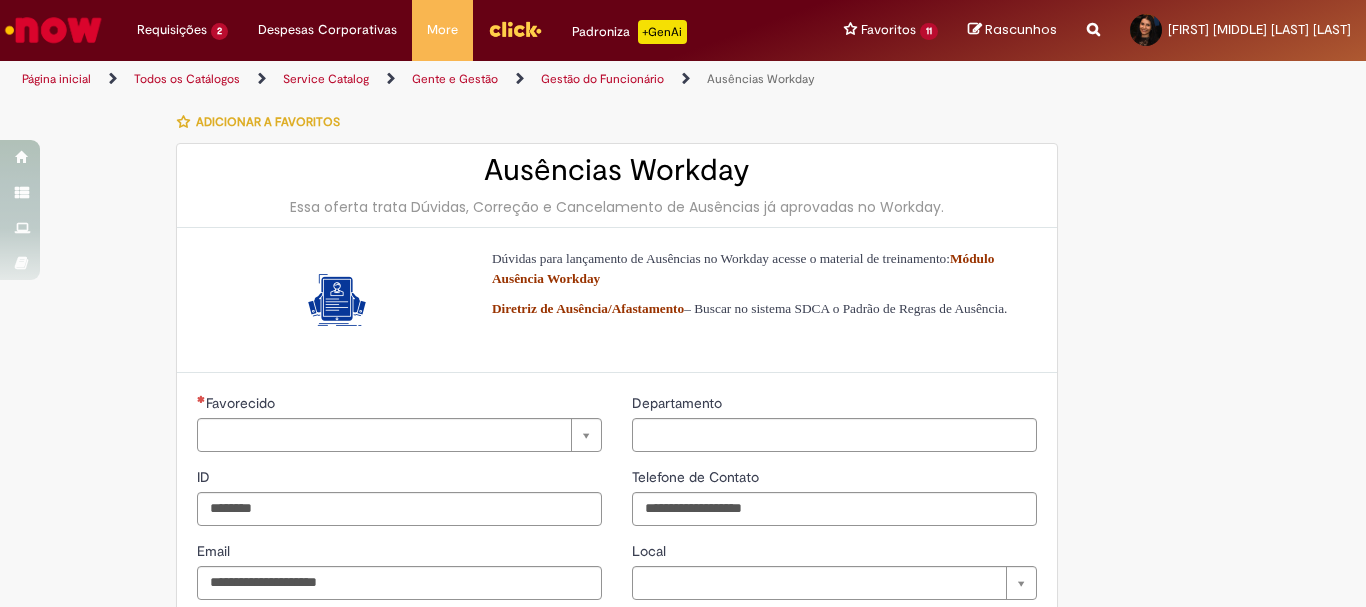 type on "**********" 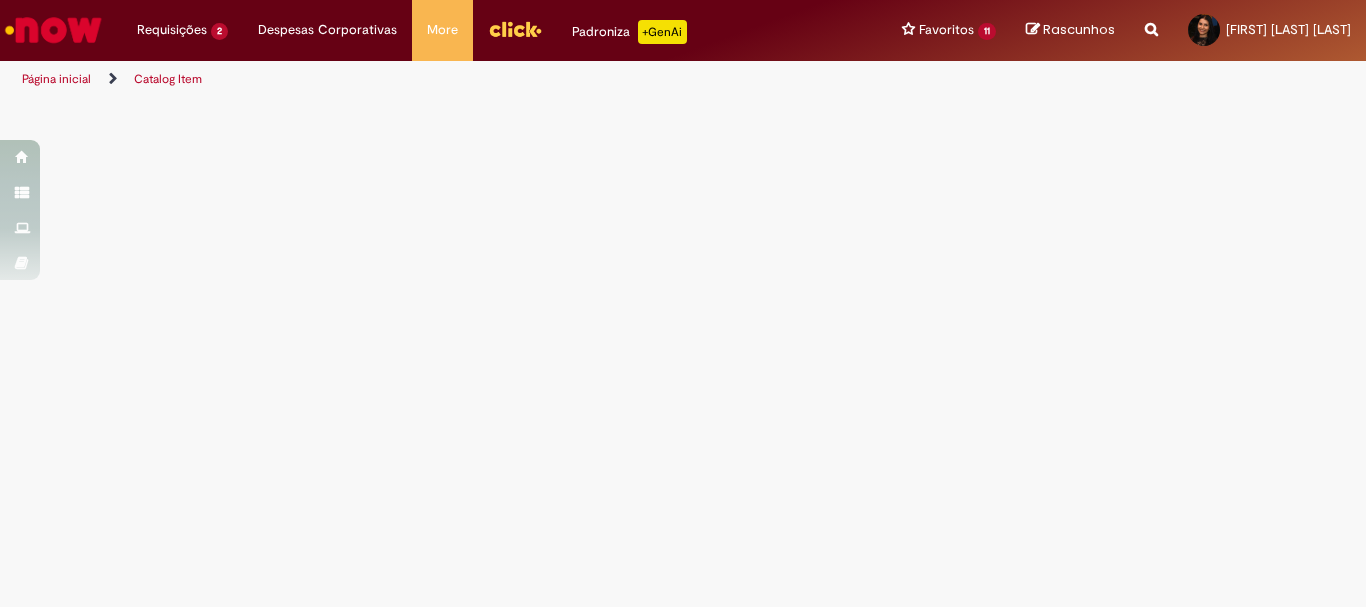 scroll, scrollTop: 0, scrollLeft: 0, axis: both 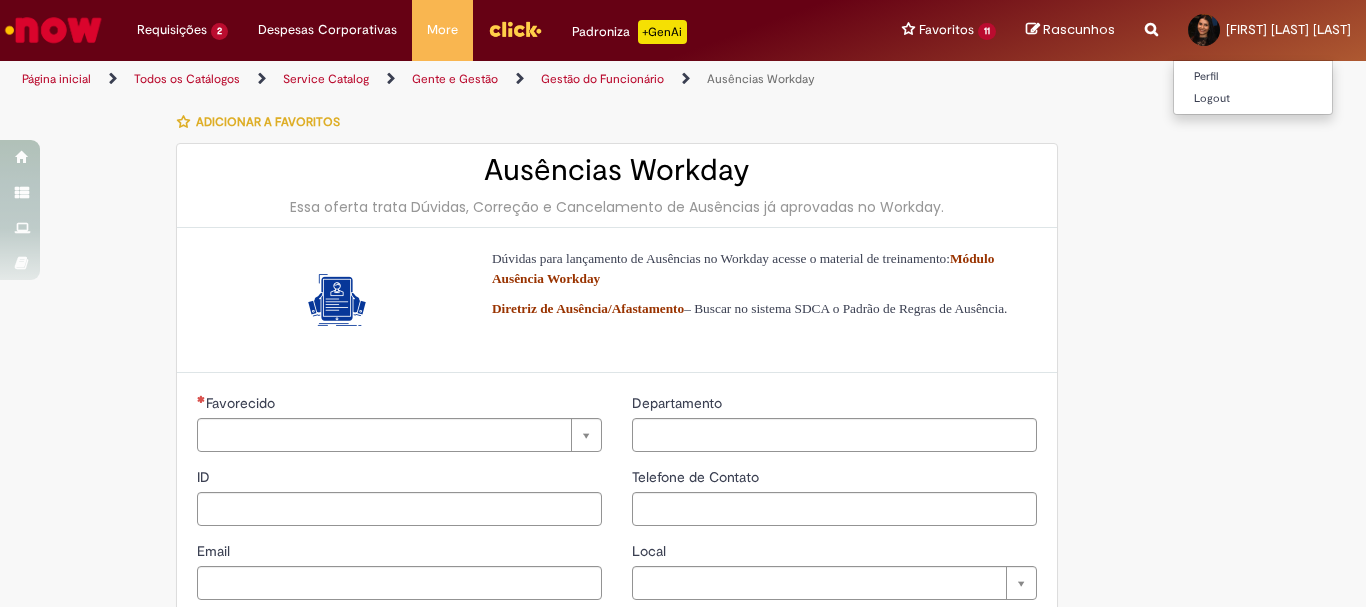 type on "********" 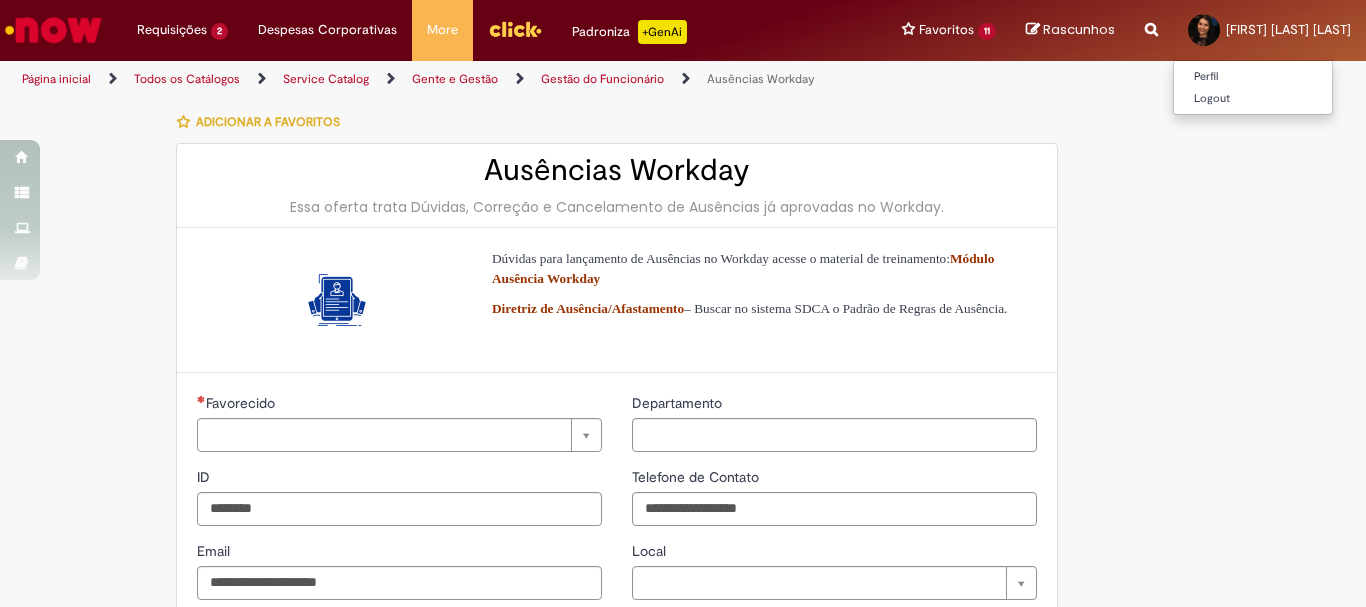 type on "**********" 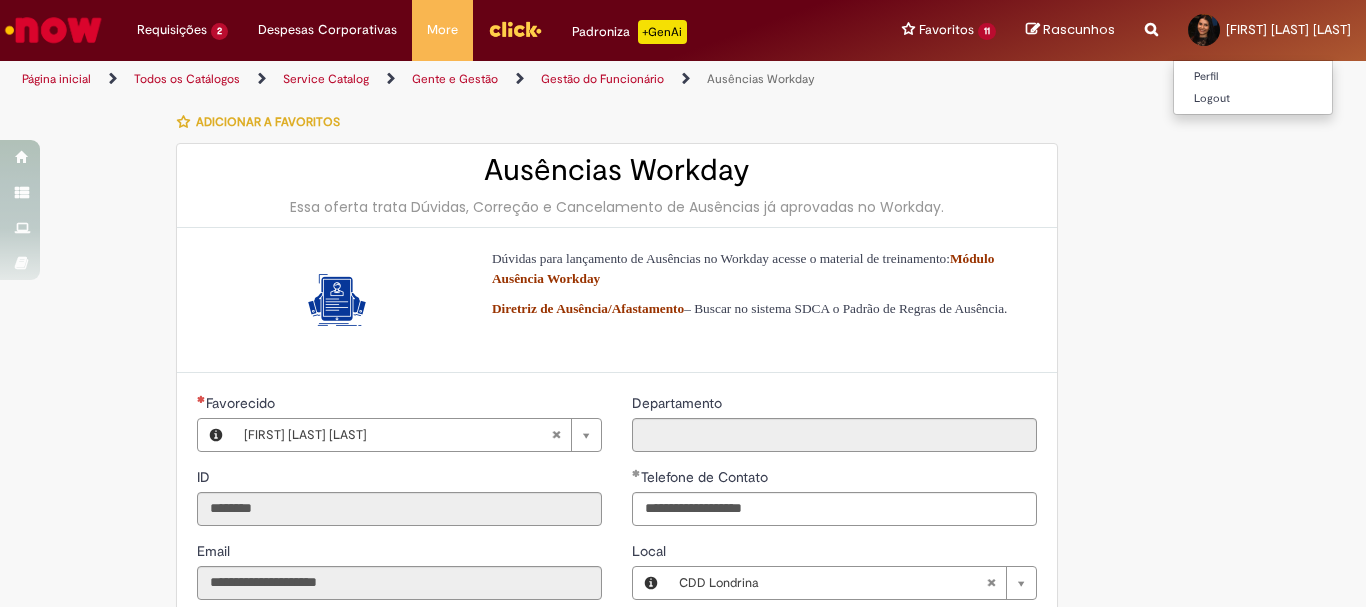 type on "**********" 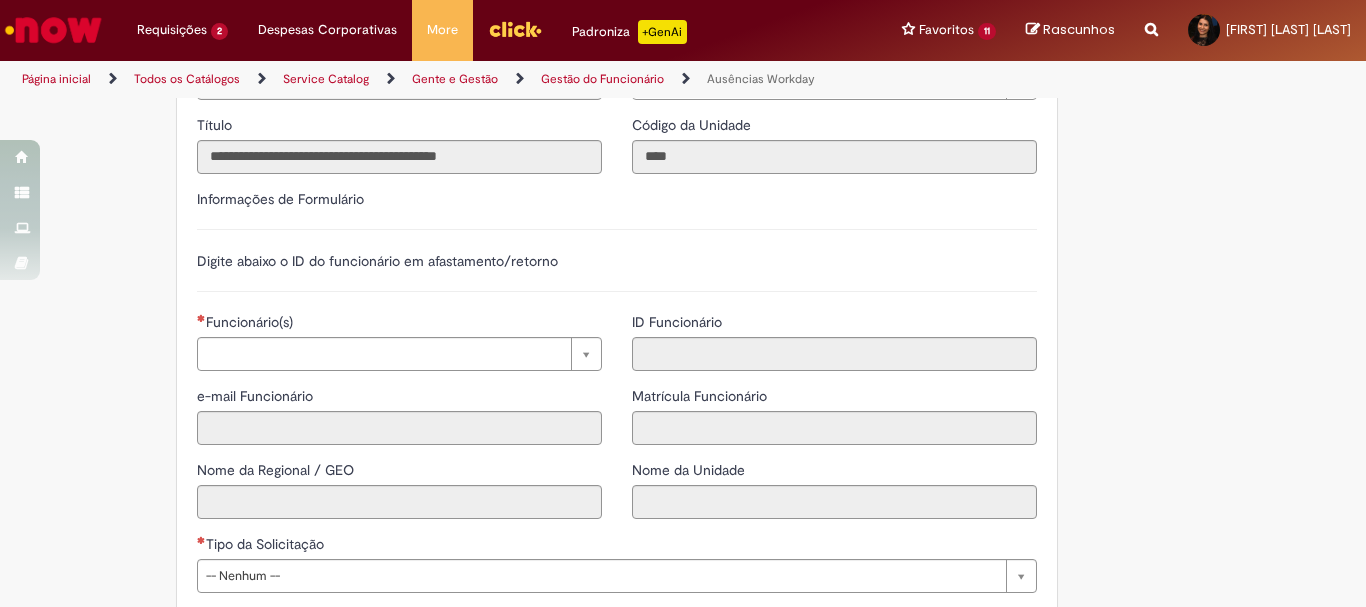 scroll, scrollTop: 600, scrollLeft: 0, axis: vertical 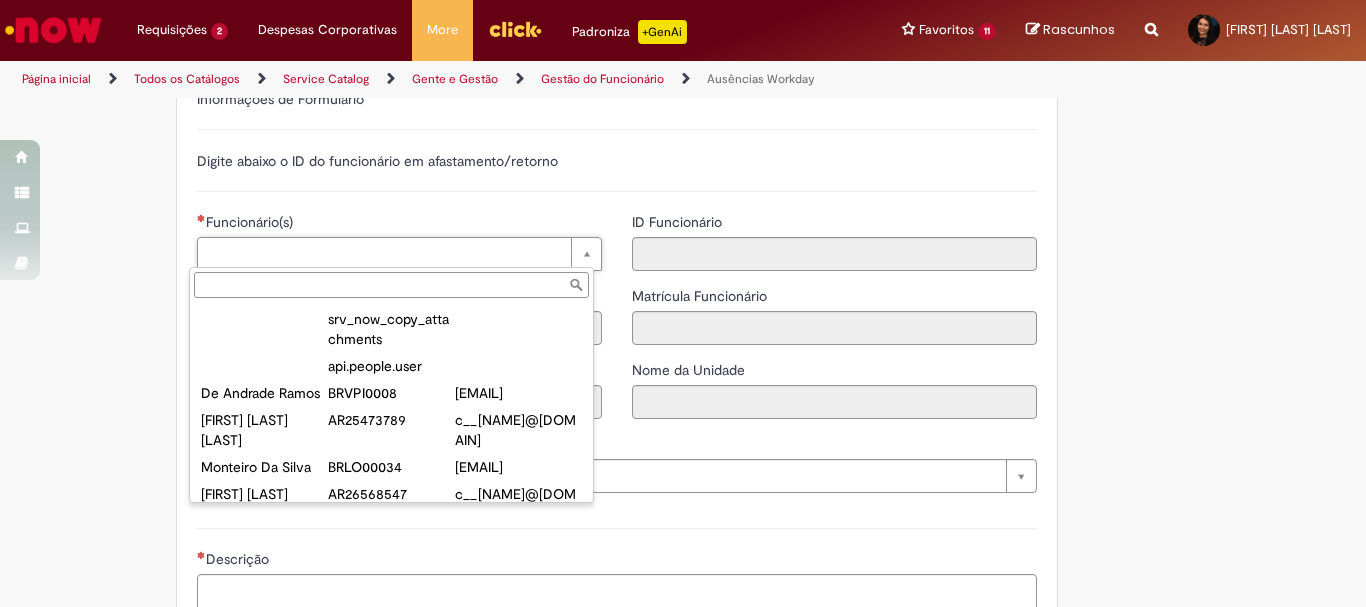 paste on "********" 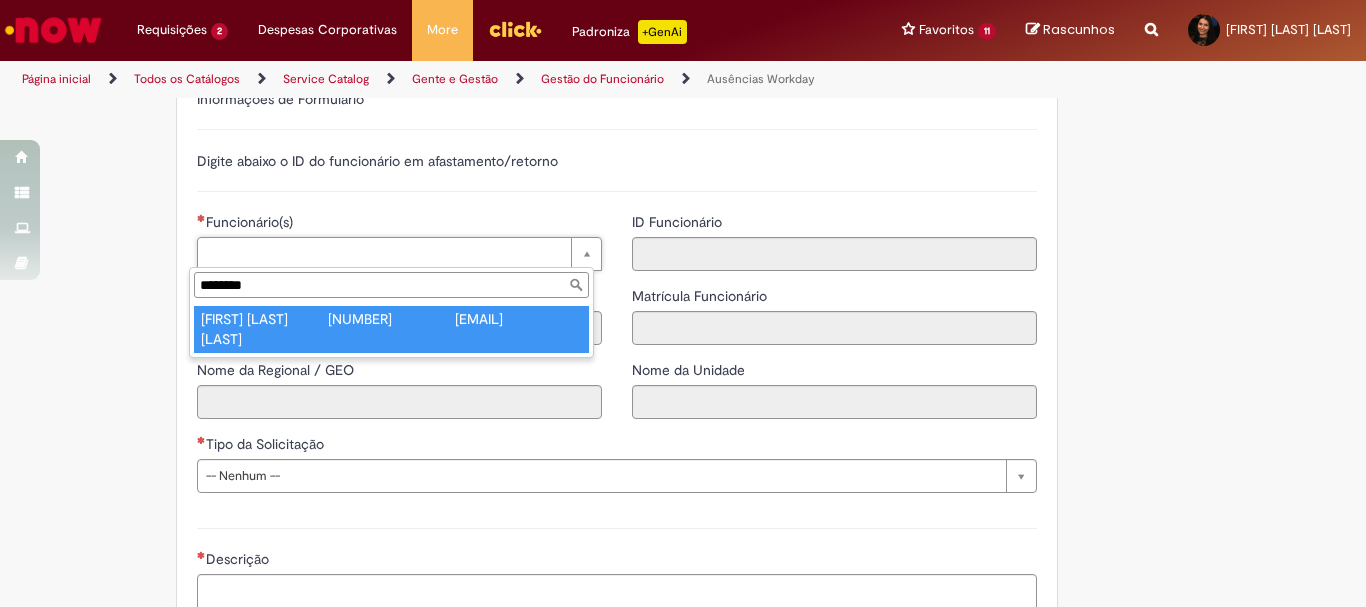 type on "********" 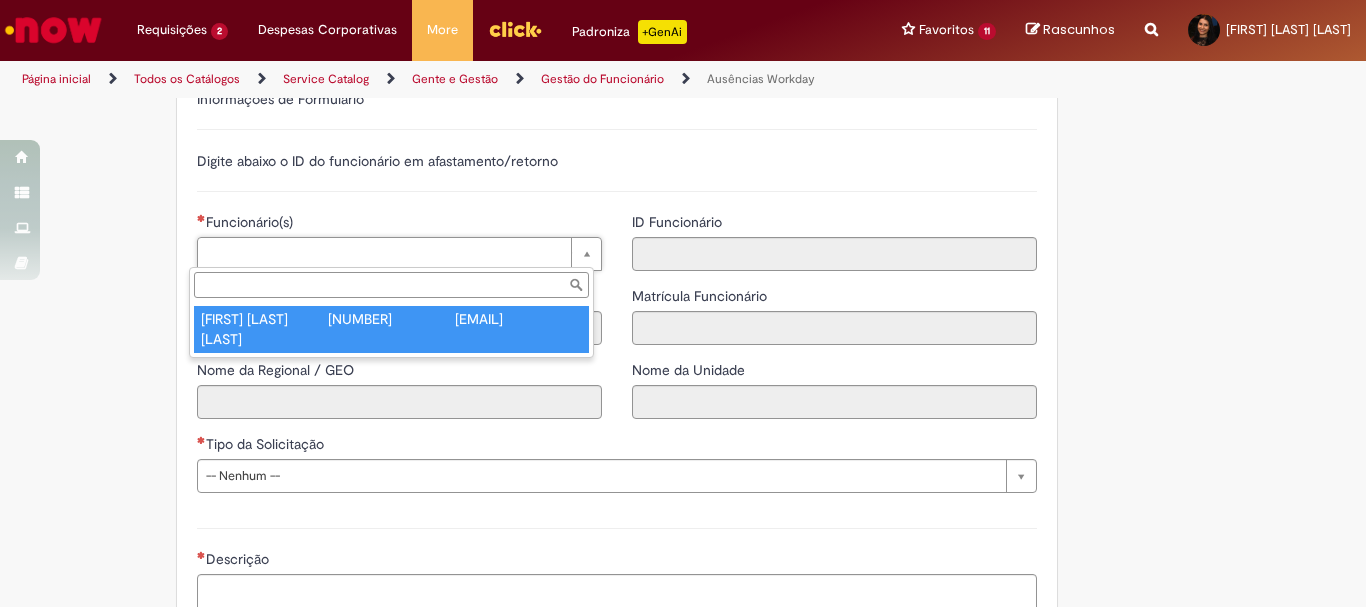 type on "**********" 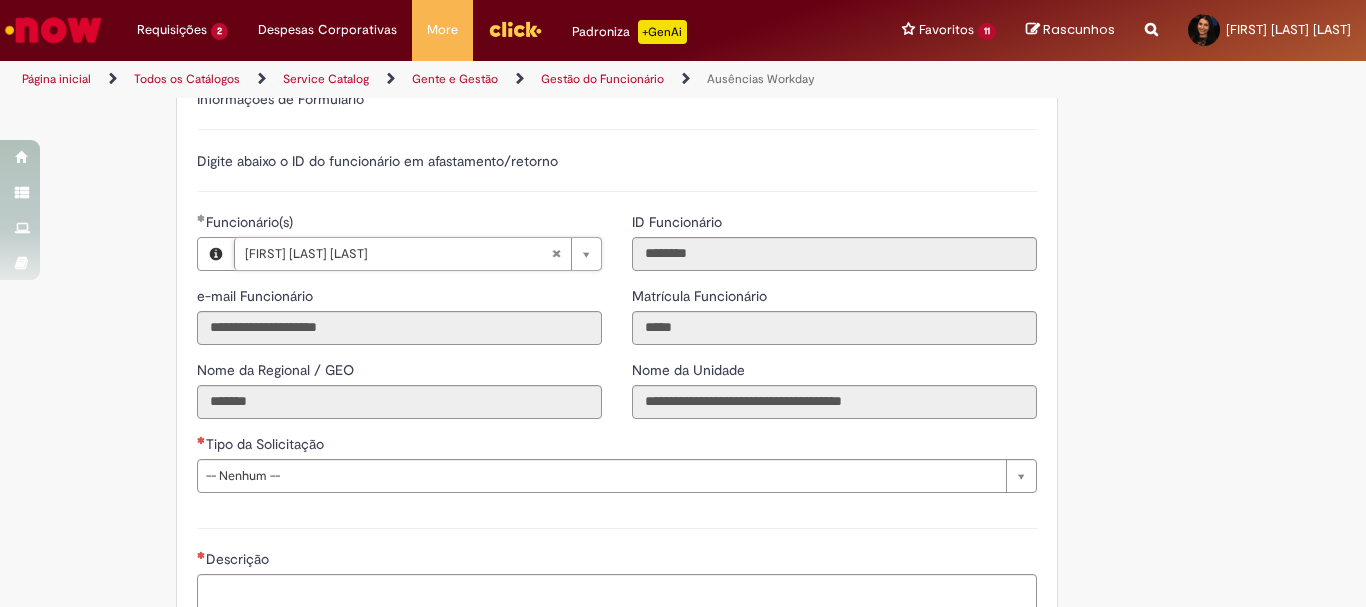 scroll, scrollTop: 883, scrollLeft: 0, axis: vertical 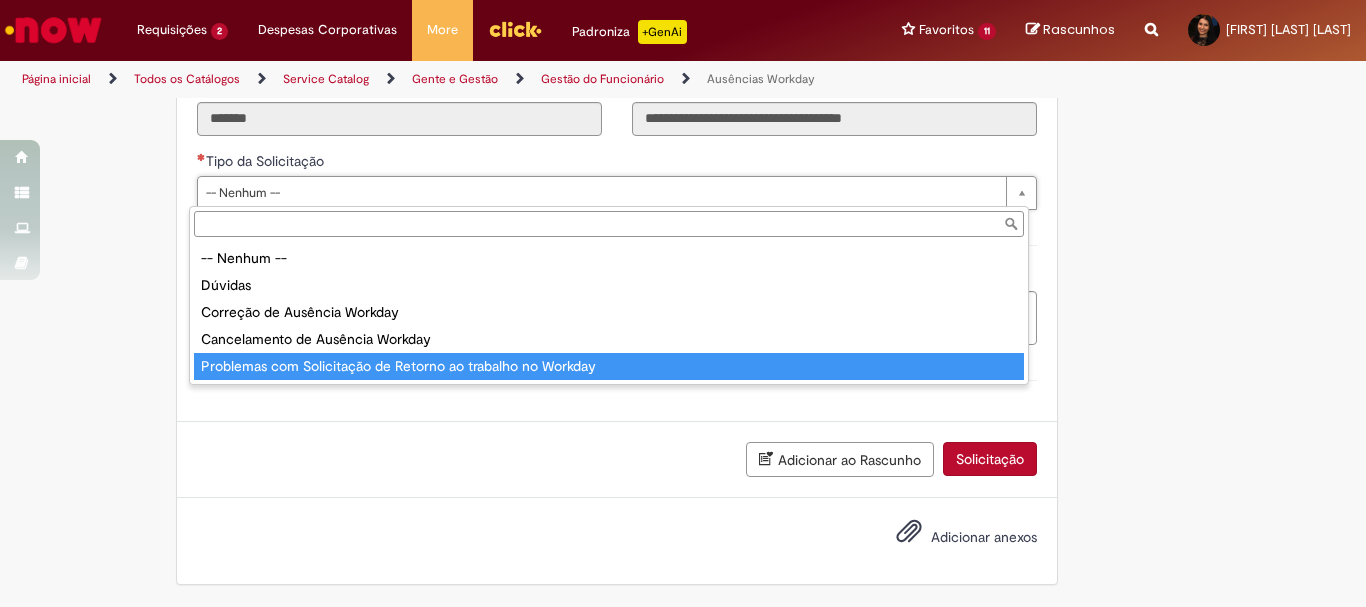 type on "**********" 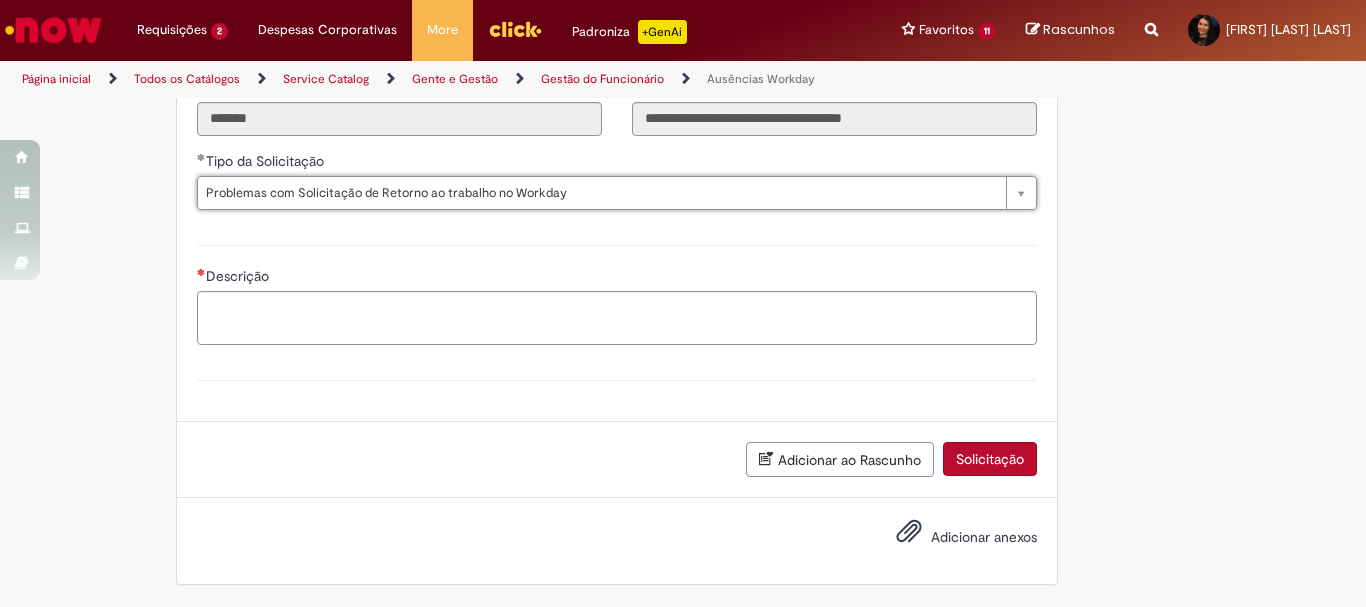 scroll, scrollTop: 783, scrollLeft: 0, axis: vertical 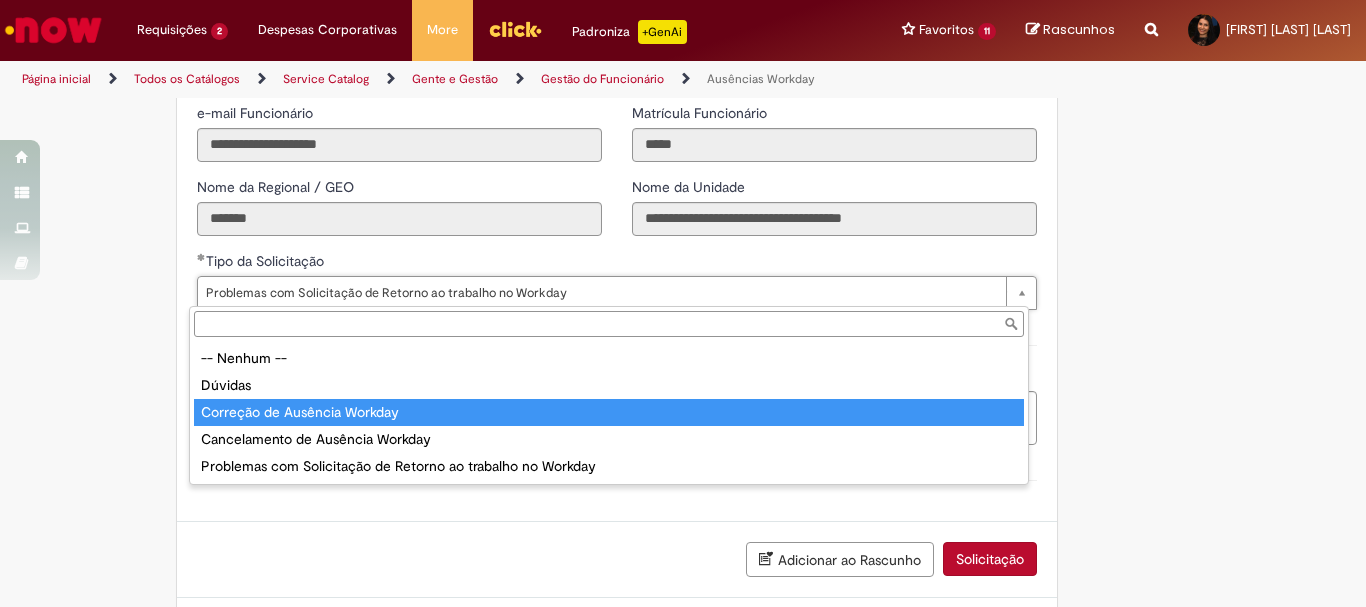 type on "**********" 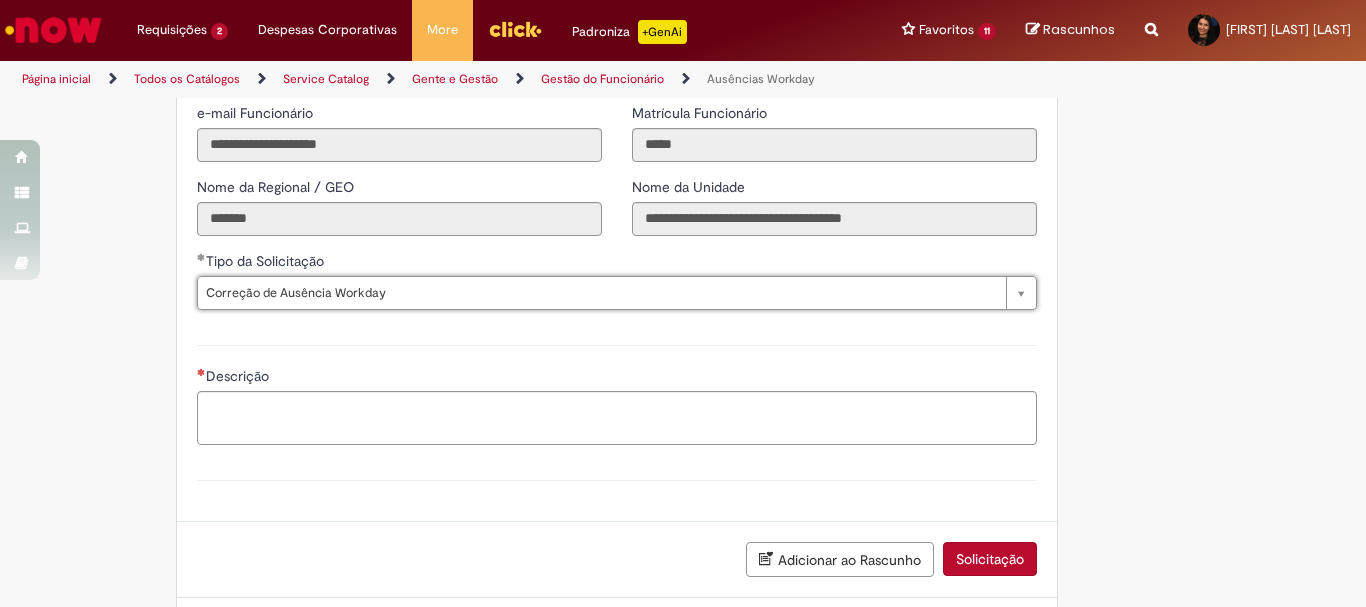 scroll, scrollTop: 0, scrollLeft: 197, axis: horizontal 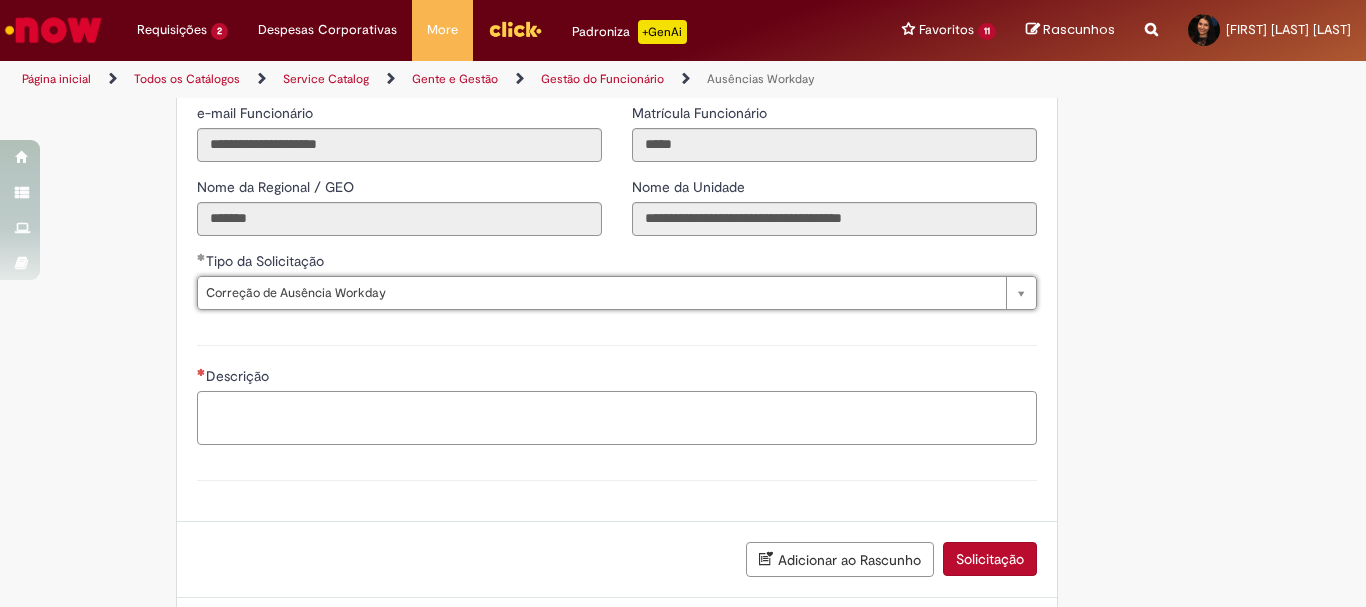 click on "Descrição" at bounding box center (617, 418) 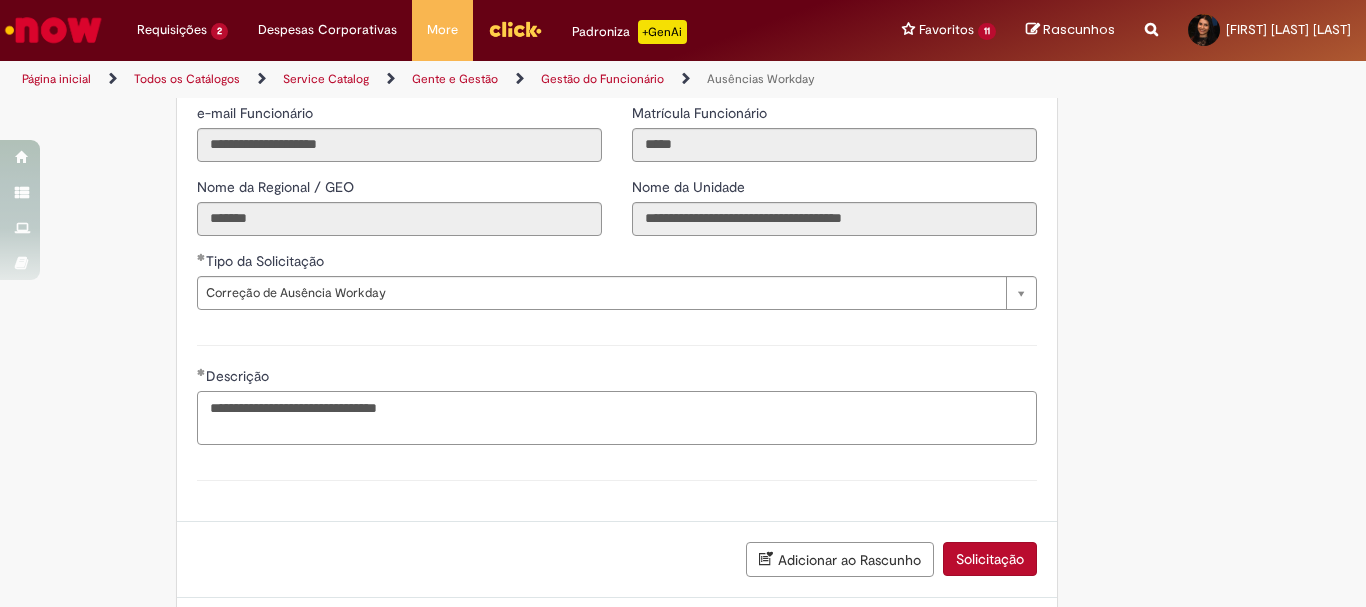 paste on "*********" 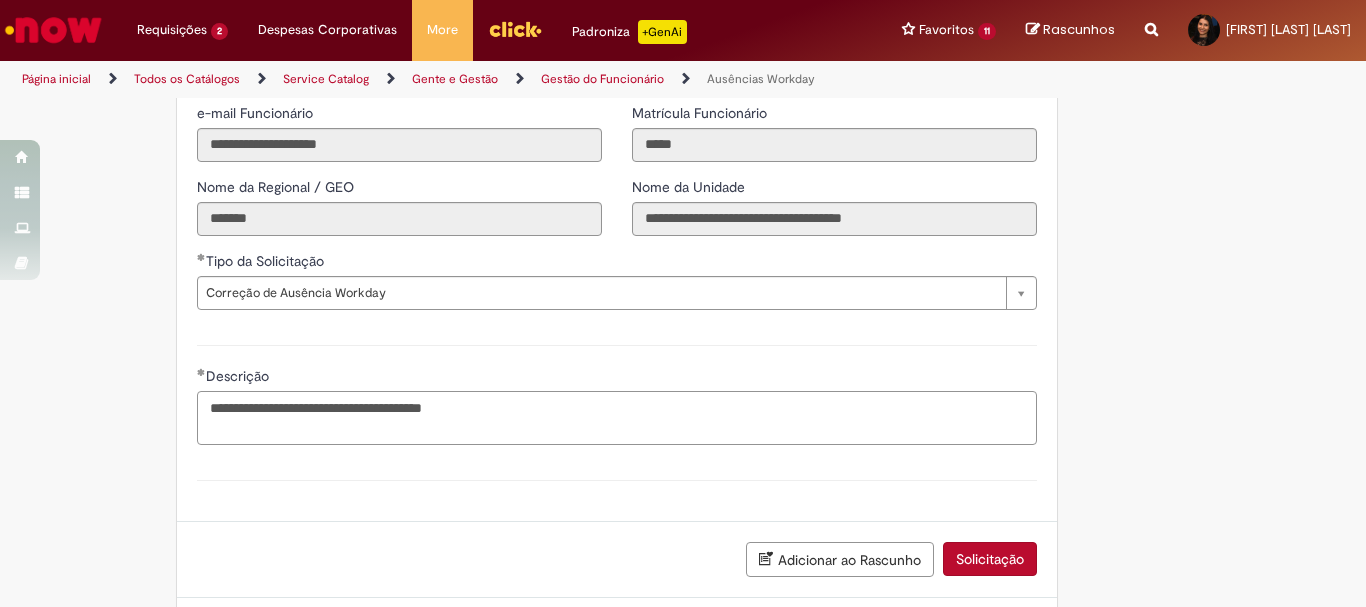 scroll, scrollTop: 883, scrollLeft: 0, axis: vertical 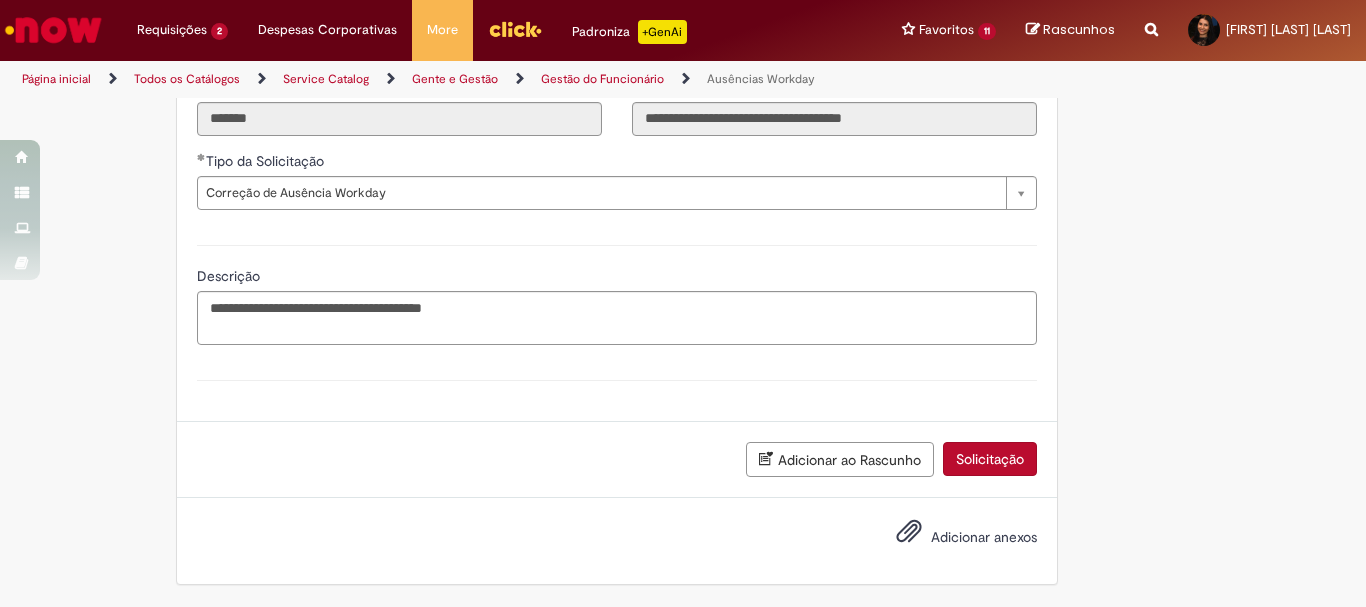 click on "Adicionar anexos" at bounding box center (984, 537) 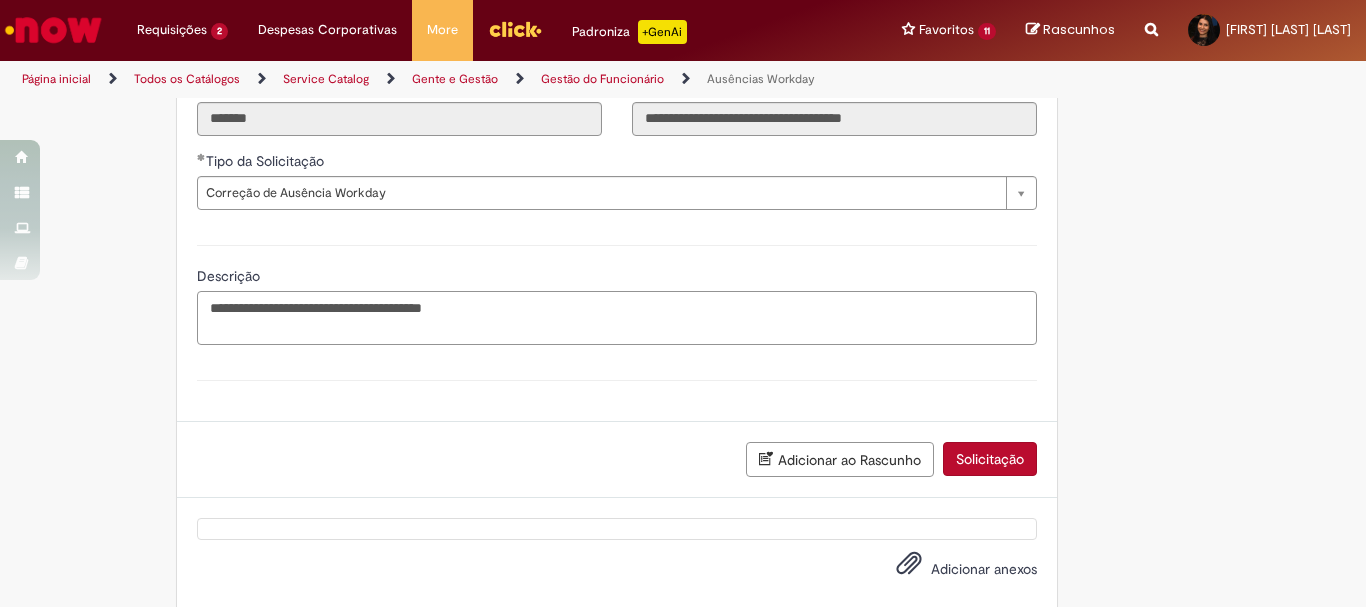 click on "**********" at bounding box center (617, 318) 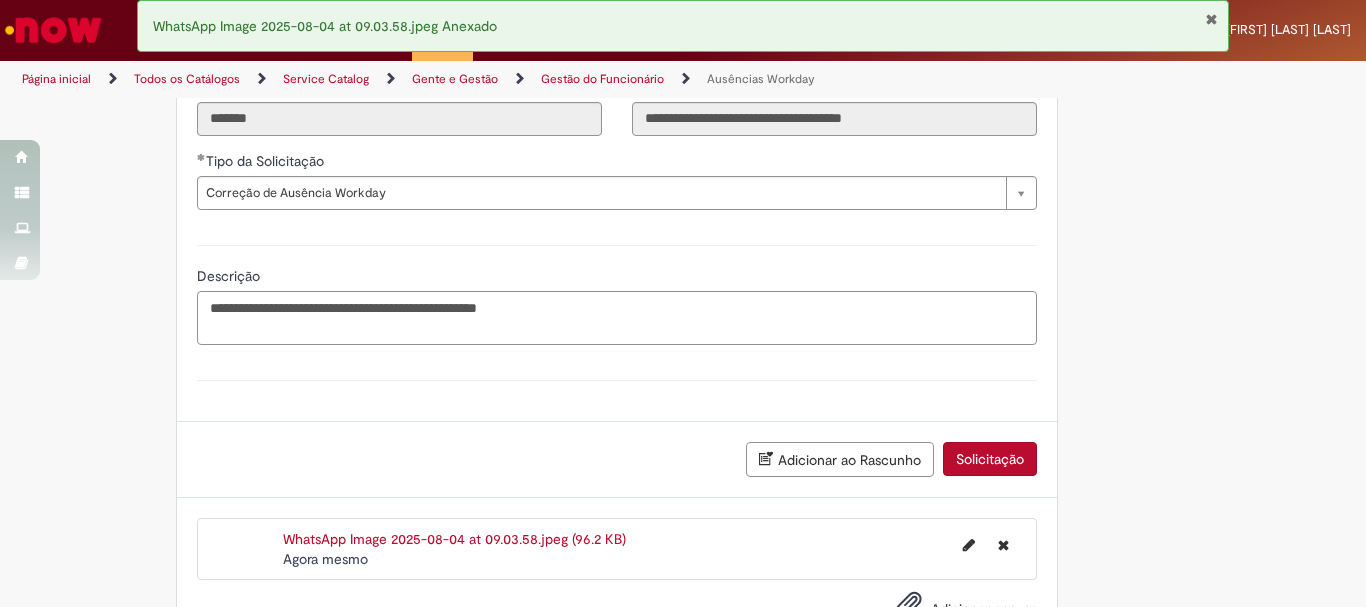 type on "**********" 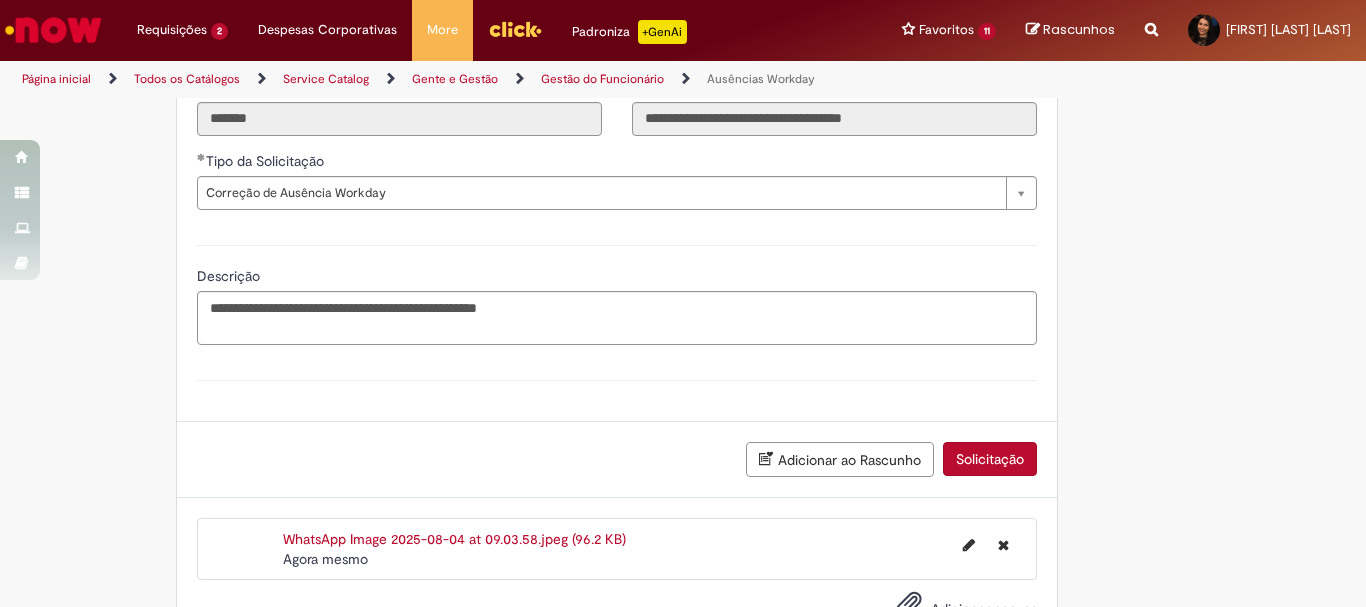 click on "**********" at bounding box center [683, -53] 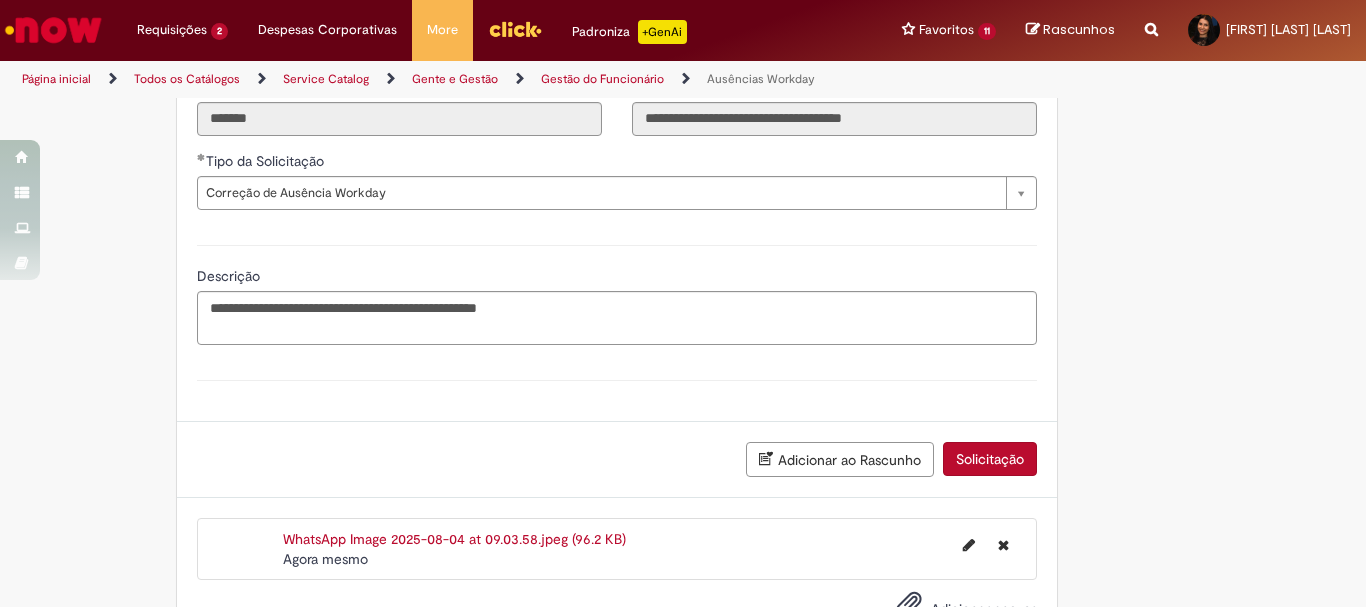 click on "Solicitação" at bounding box center (990, 459) 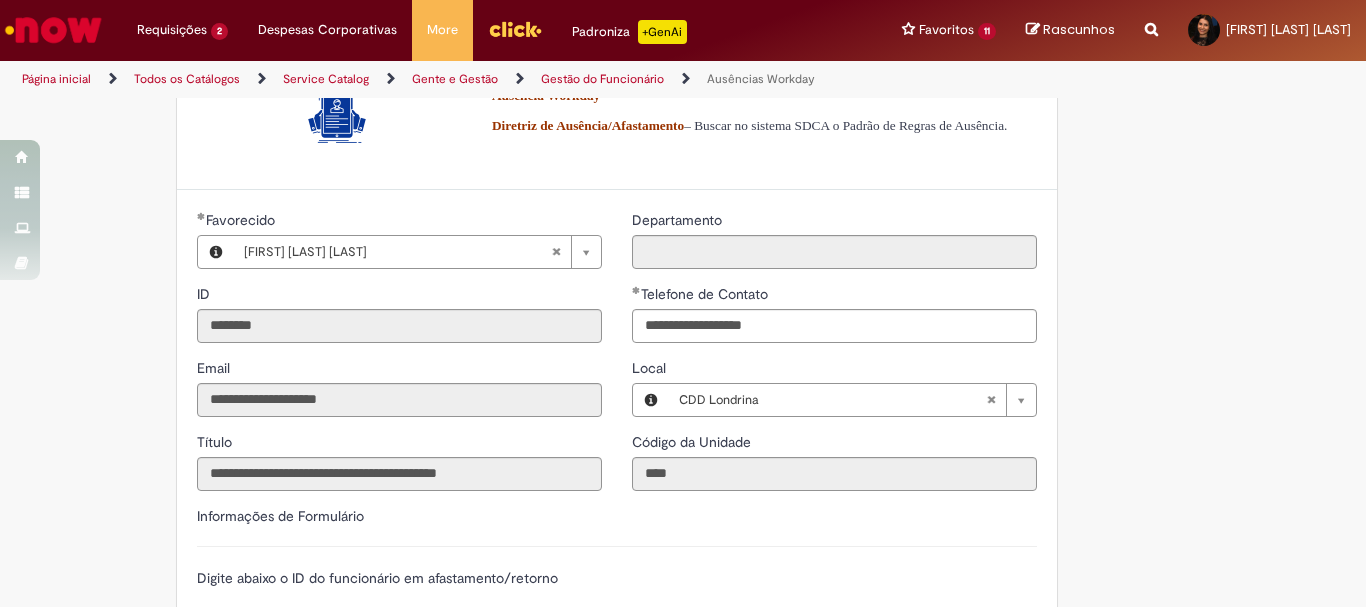 scroll, scrollTop: 0, scrollLeft: 0, axis: both 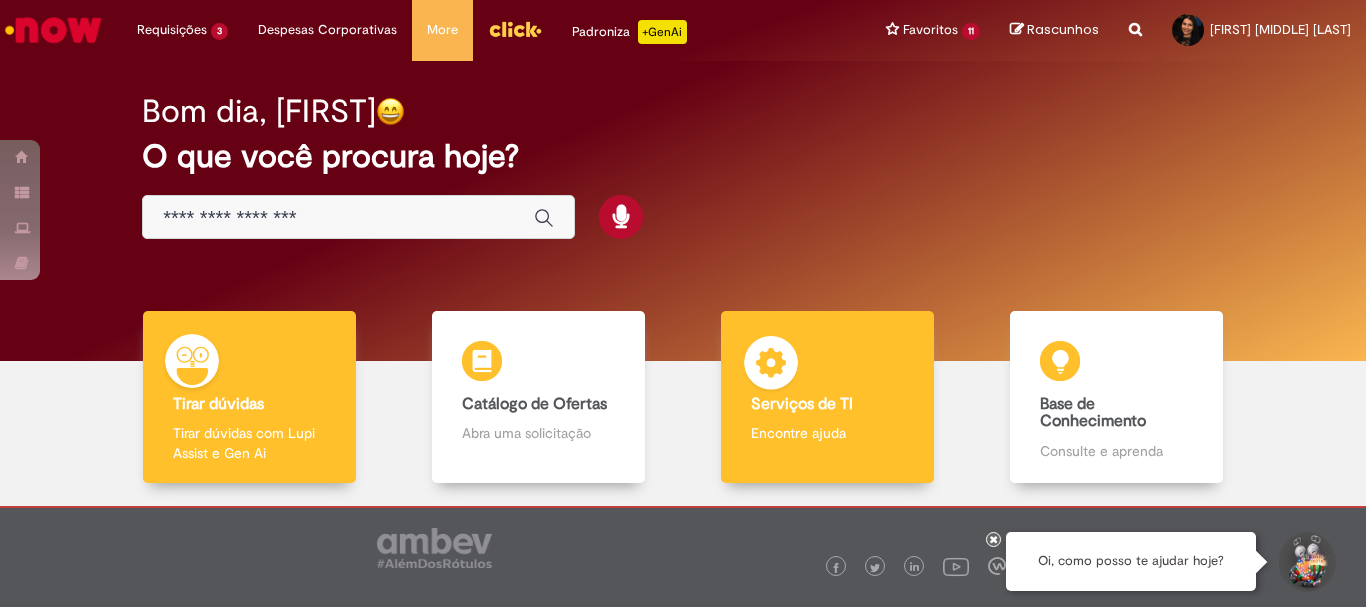 click on "Serviços de TI" at bounding box center (802, 404) 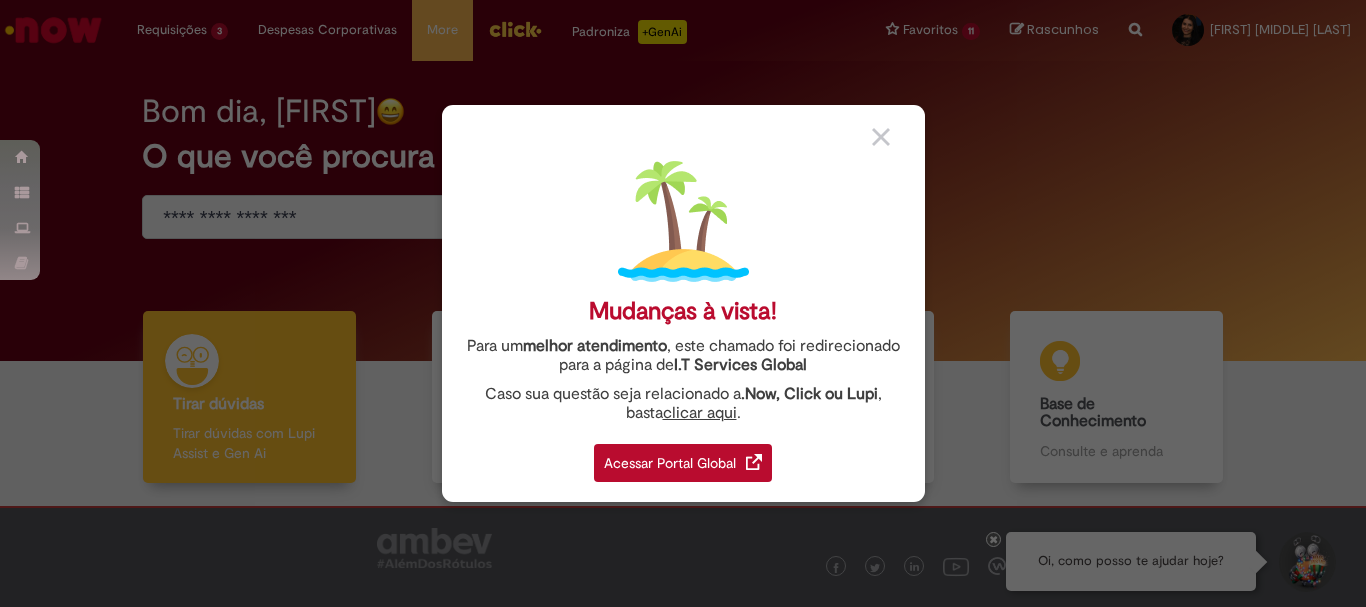 click on "Acessar Portal Global" at bounding box center (683, 463) 